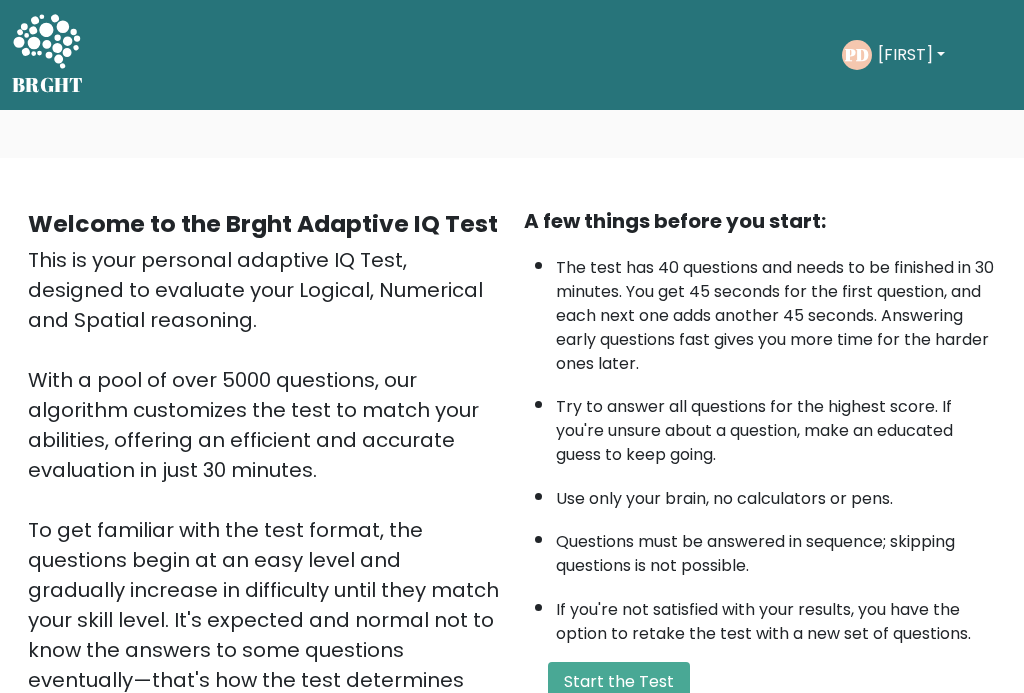 scroll, scrollTop: 0, scrollLeft: 0, axis: both 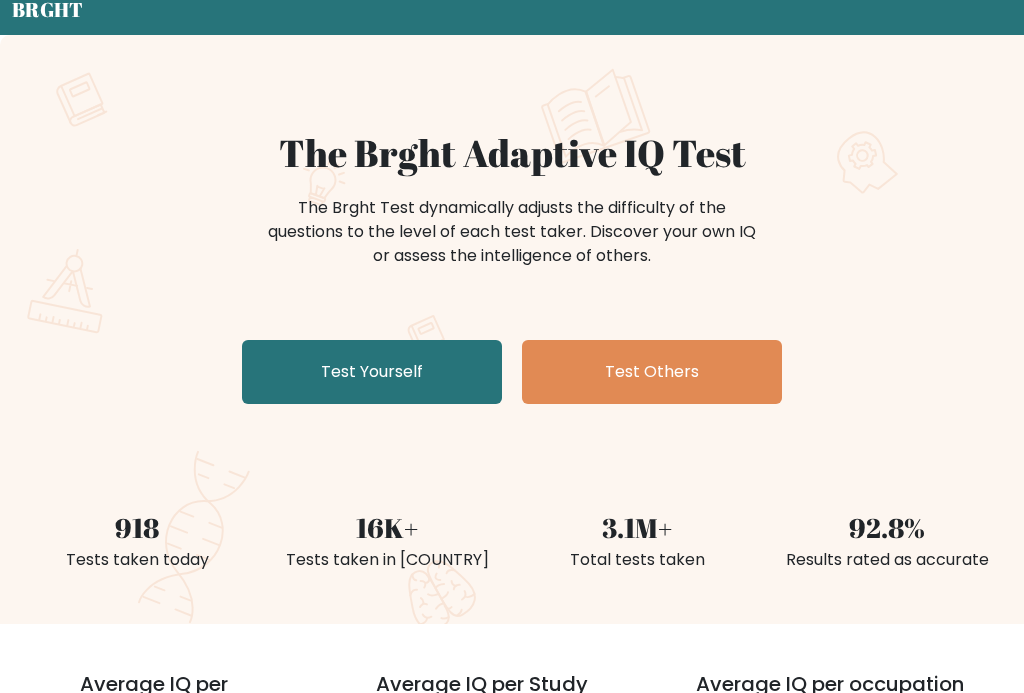 click on "Test Yourself" at bounding box center (372, 372) 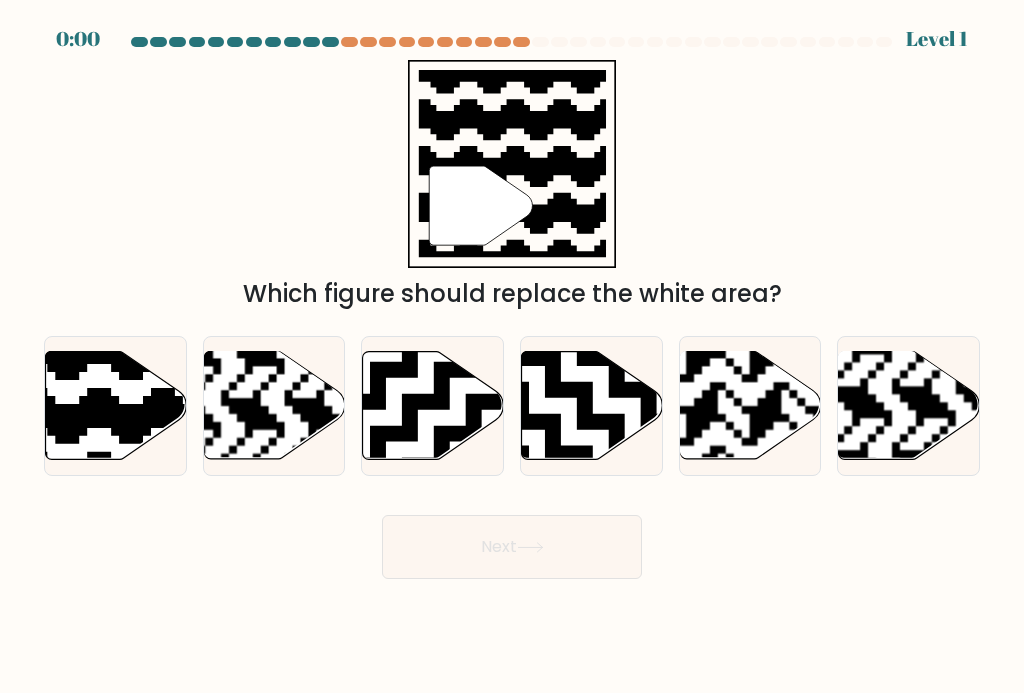 scroll, scrollTop: 0, scrollLeft: 0, axis: both 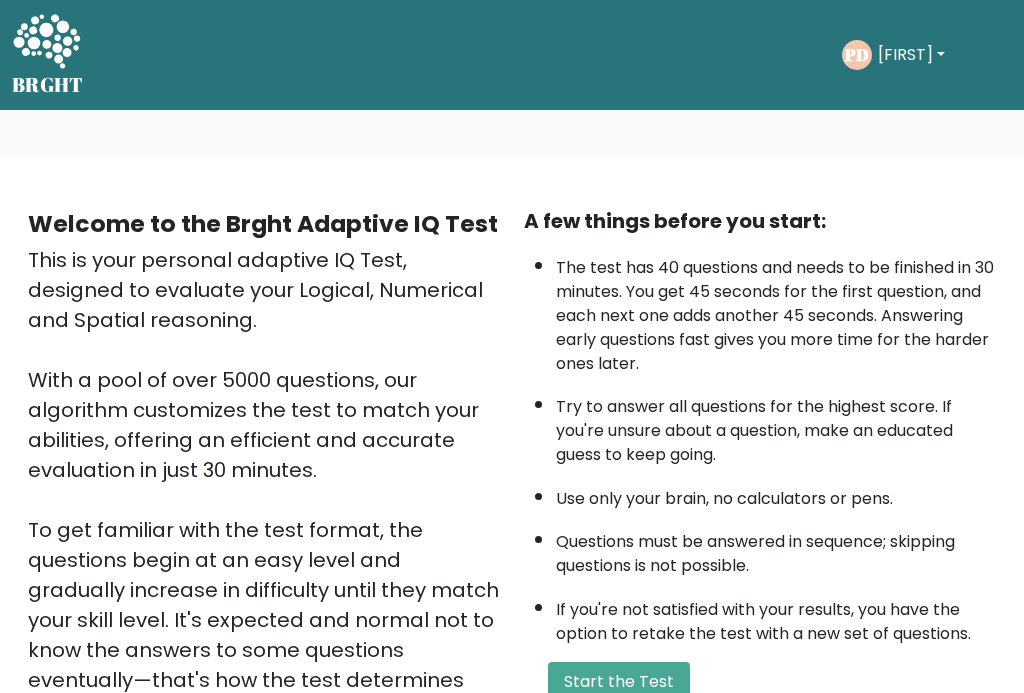click on "Start the Test" at bounding box center [619, 682] 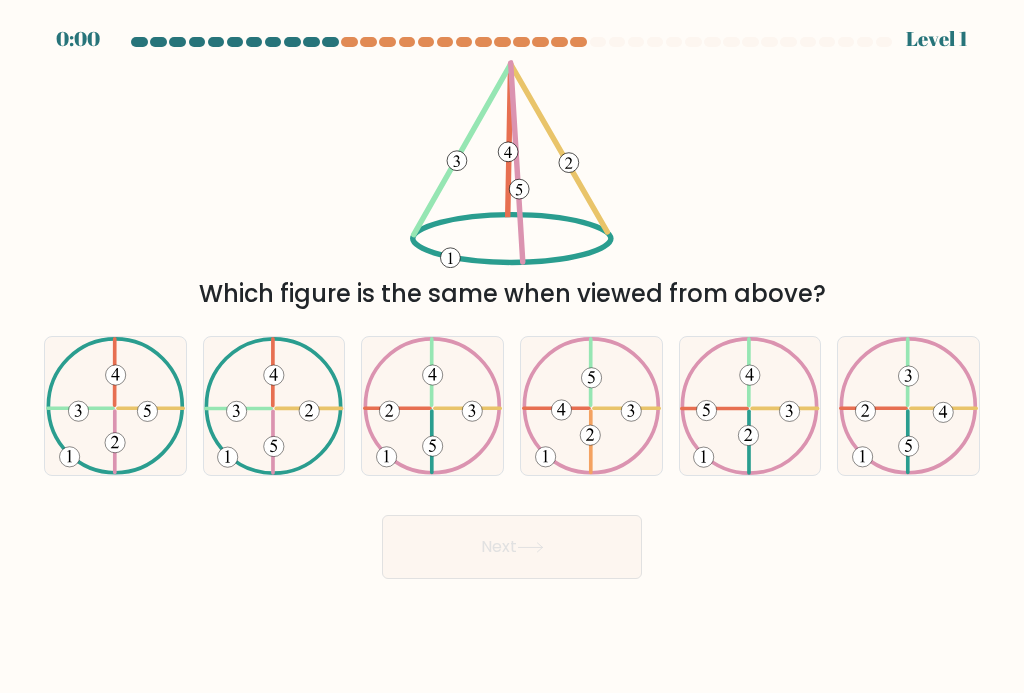 scroll, scrollTop: 0, scrollLeft: 0, axis: both 